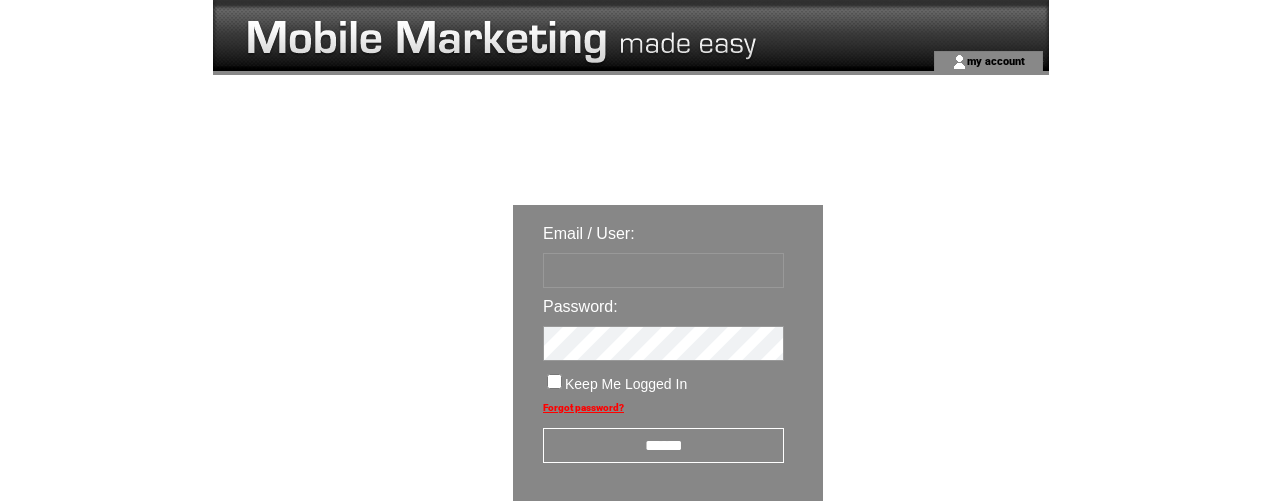 scroll, scrollTop: 0, scrollLeft: 0, axis: both 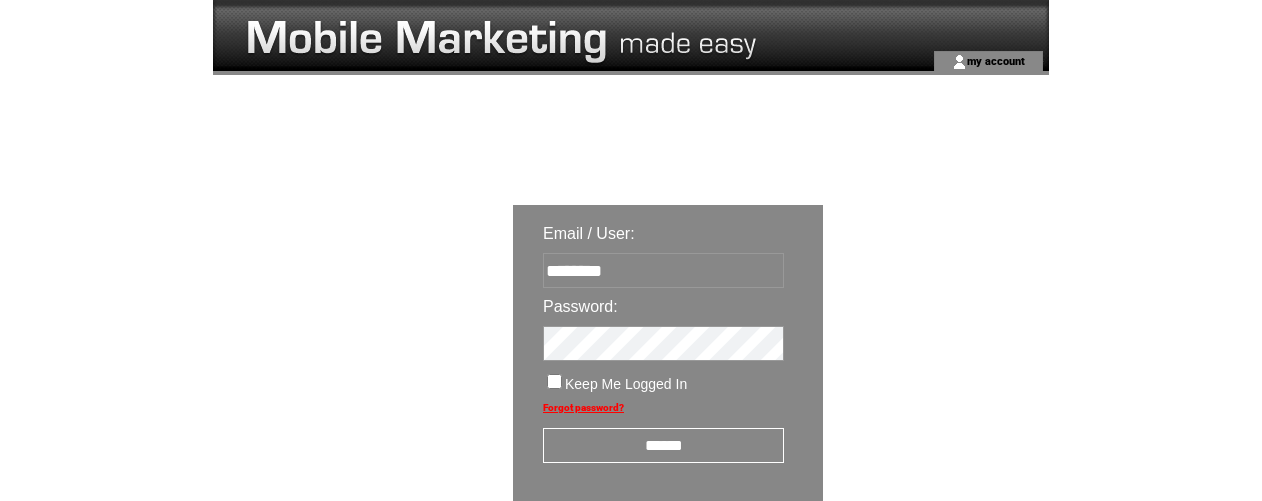 click on "******" at bounding box center [663, 445] 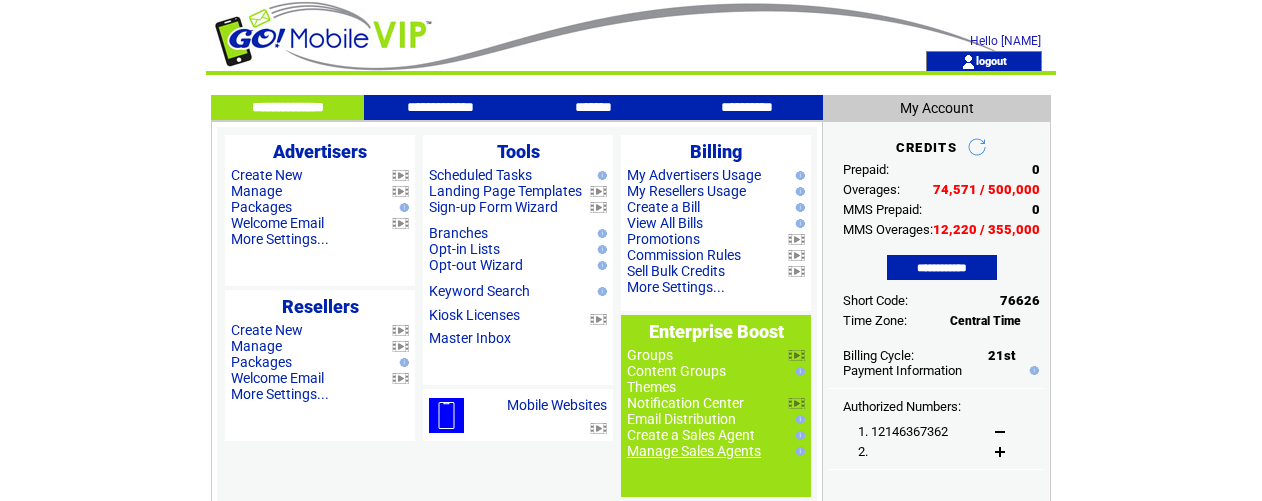 scroll, scrollTop: 0, scrollLeft: 0, axis: both 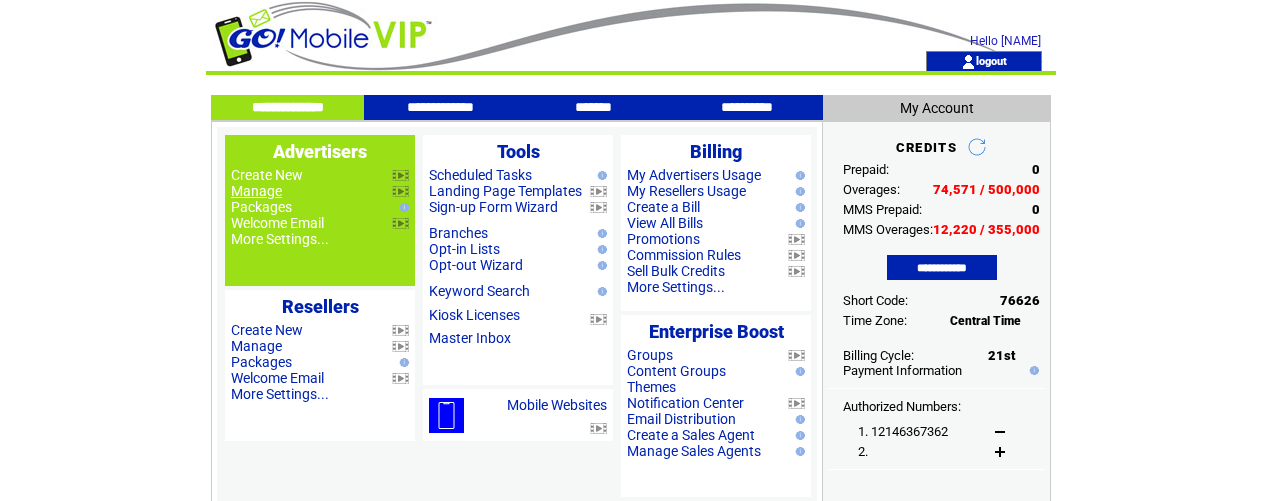 click on "Manage" at bounding box center [256, 191] 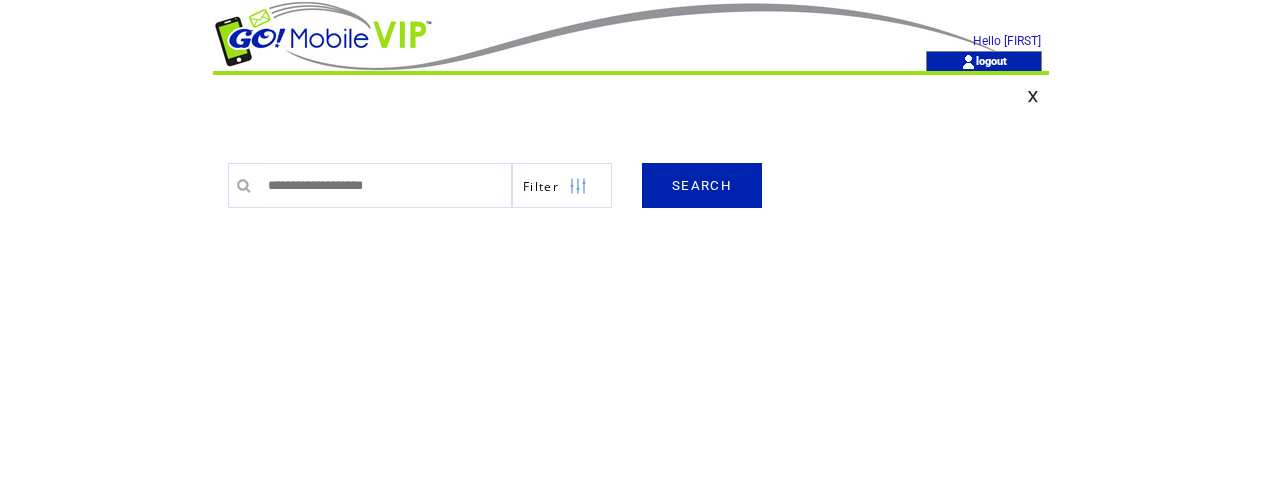 scroll, scrollTop: 0, scrollLeft: 0, axis: both 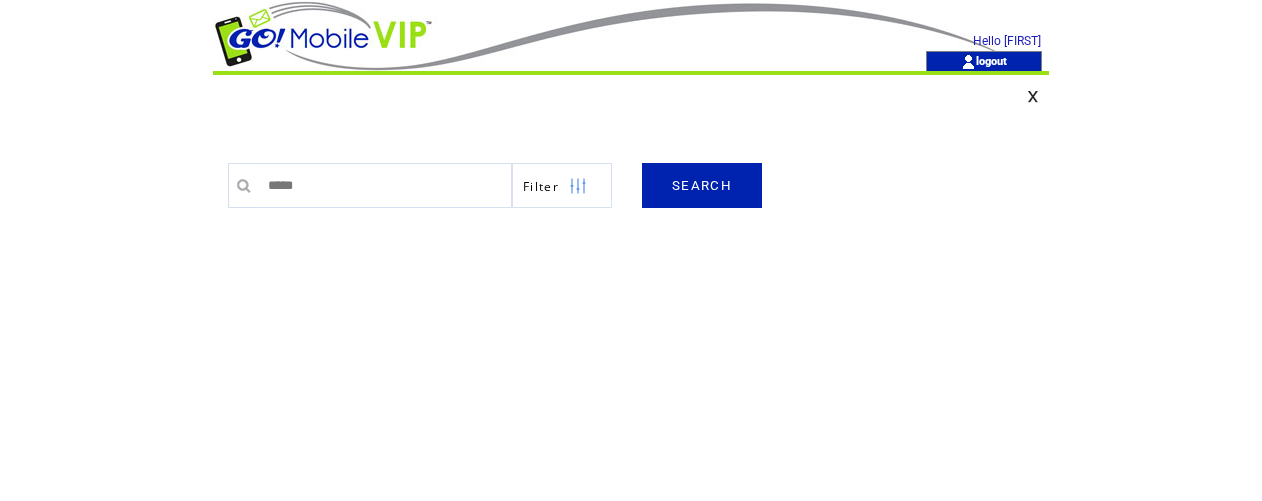 type on "*****" 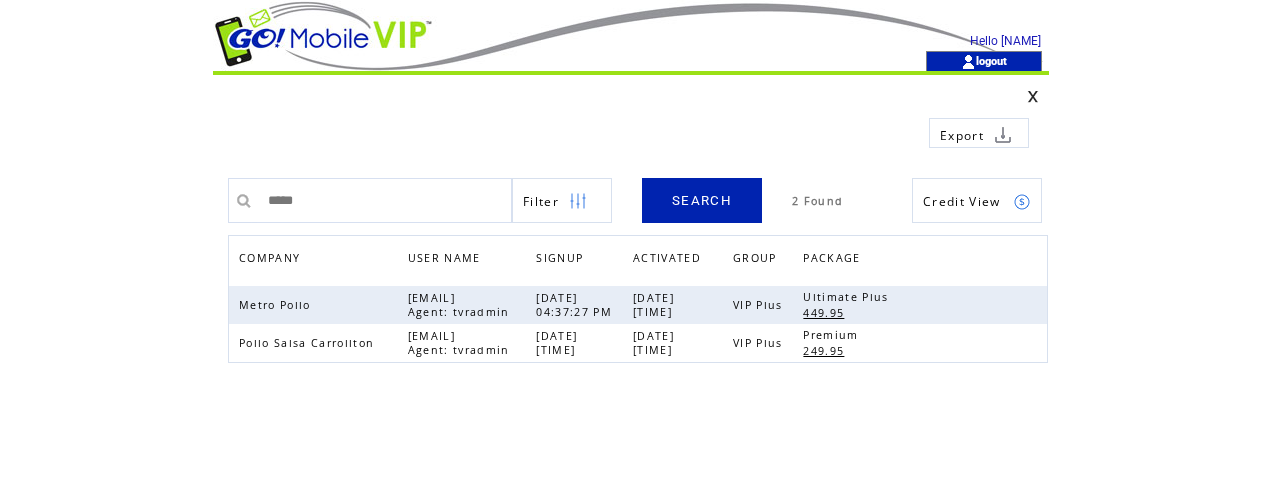 scroll, scrollTop: 0, scrollLeft: 0, axis: both 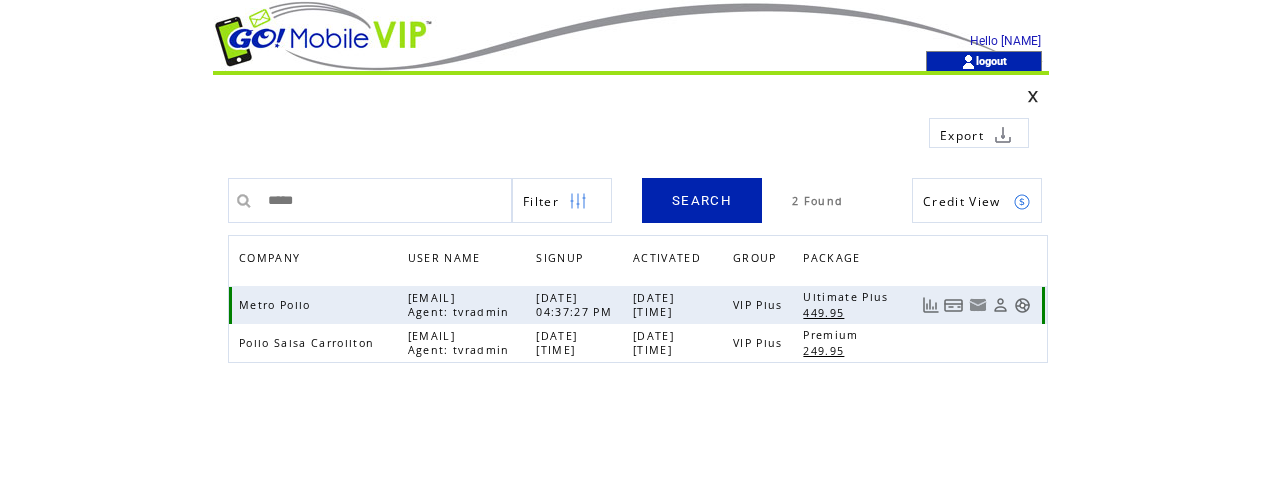 click at bounding box center [1022, 305] 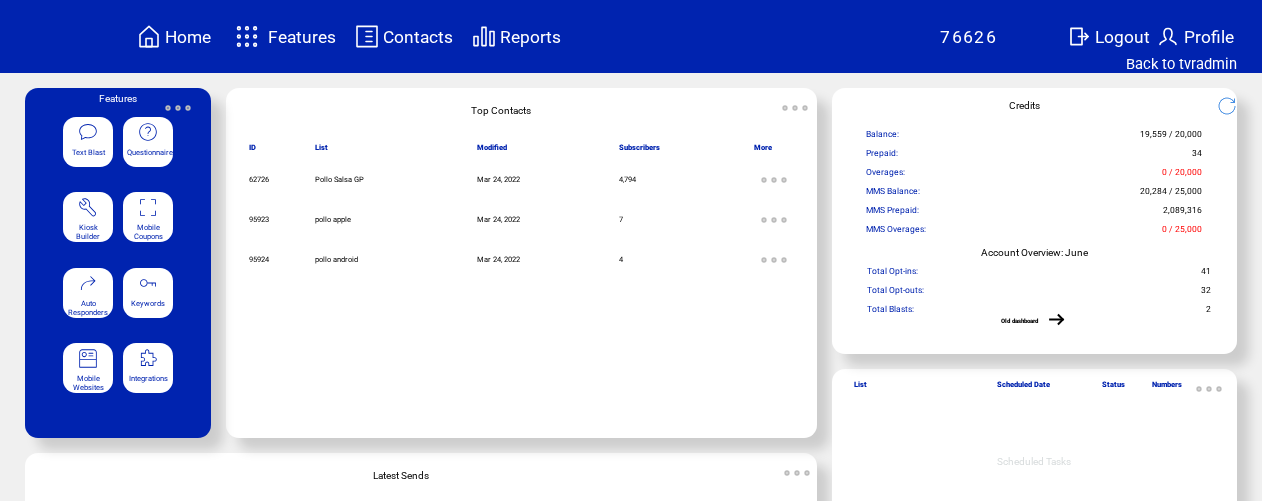 scroll, scrollTop: 0, scrollLeft: 0, axis: both 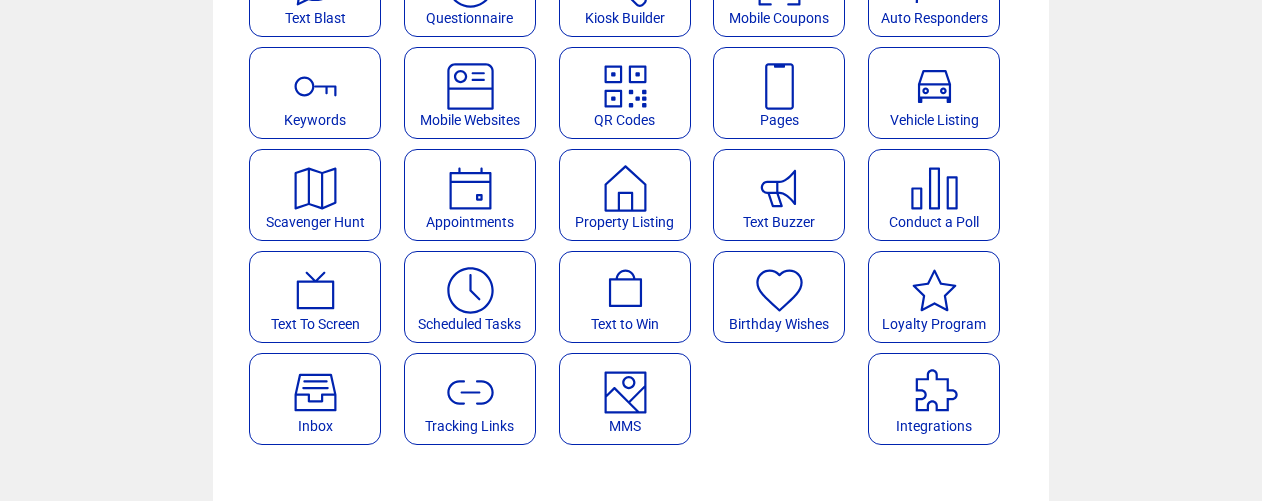 click at bounding box center (625, 385) 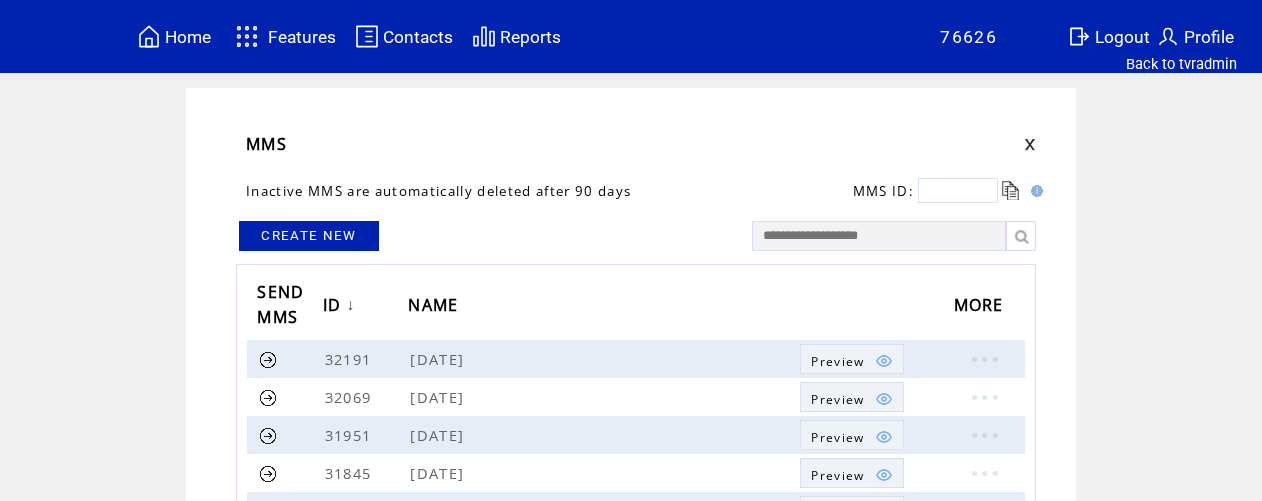 scroll, scrollTop: 0, scrollLeft: 0, axis: both 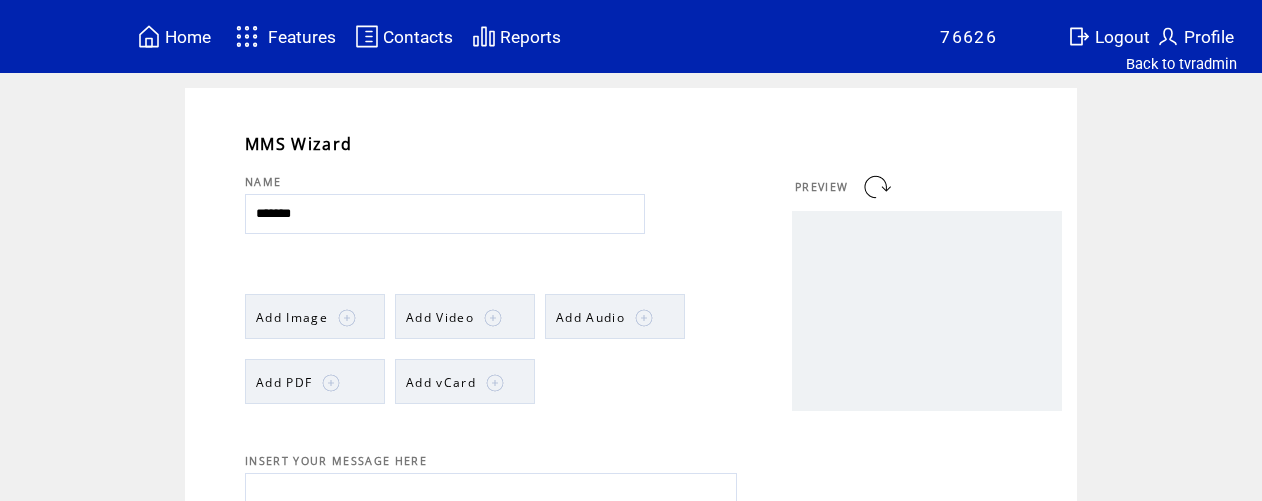 type on "*******" 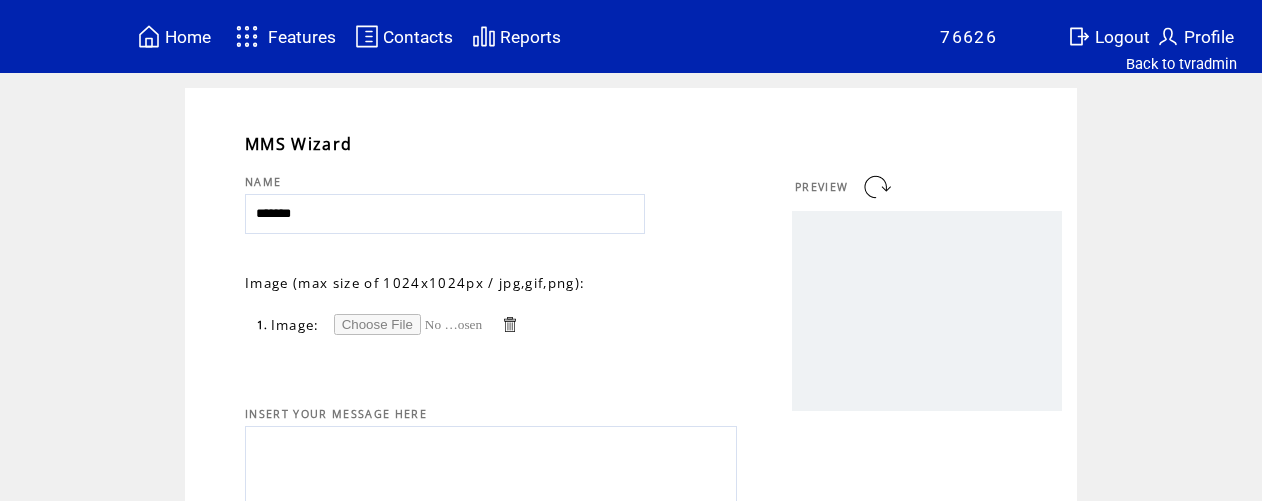 scroll, scrollTop: 0, scrollLeft: 0, axis: both 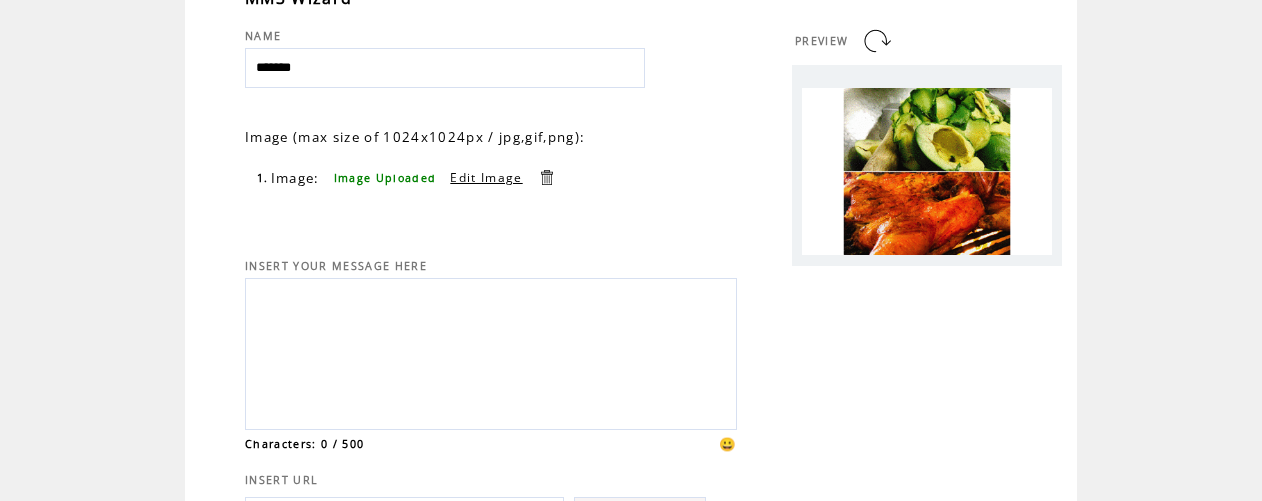 click at bounding box center [491, 351] 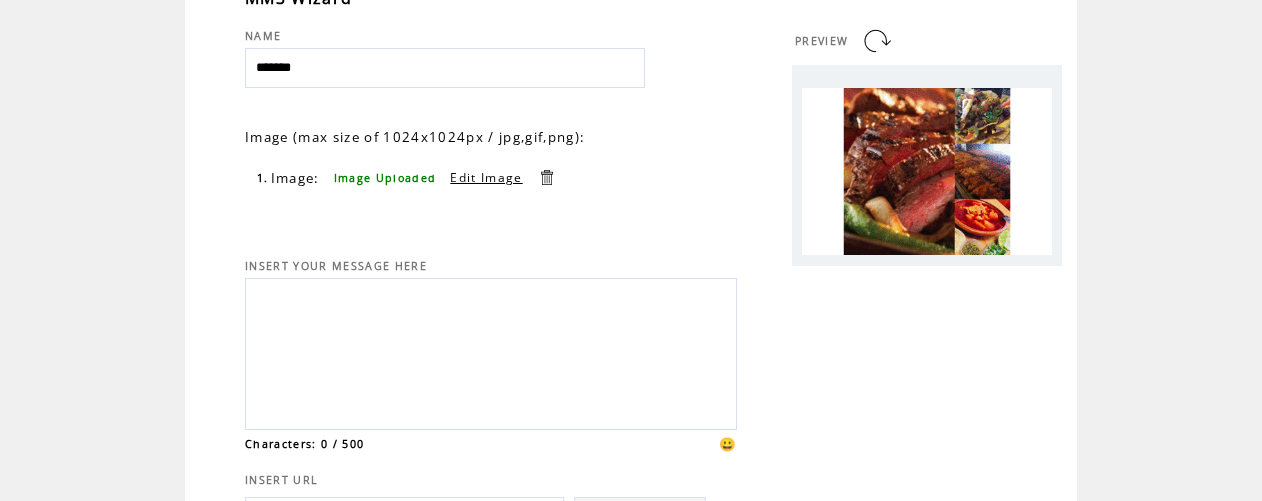paste on "**********" 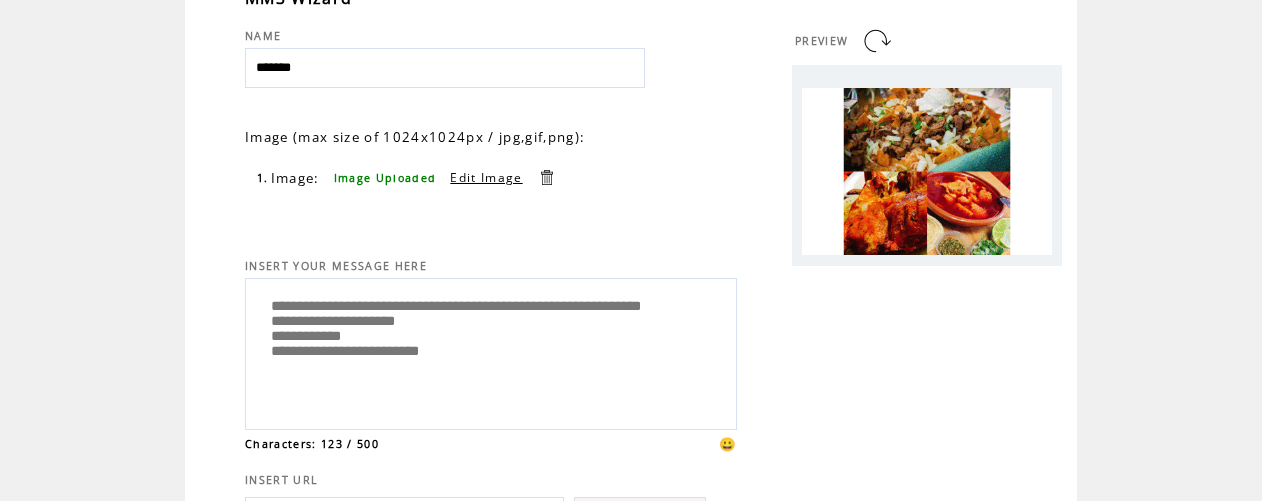 type on "**********" 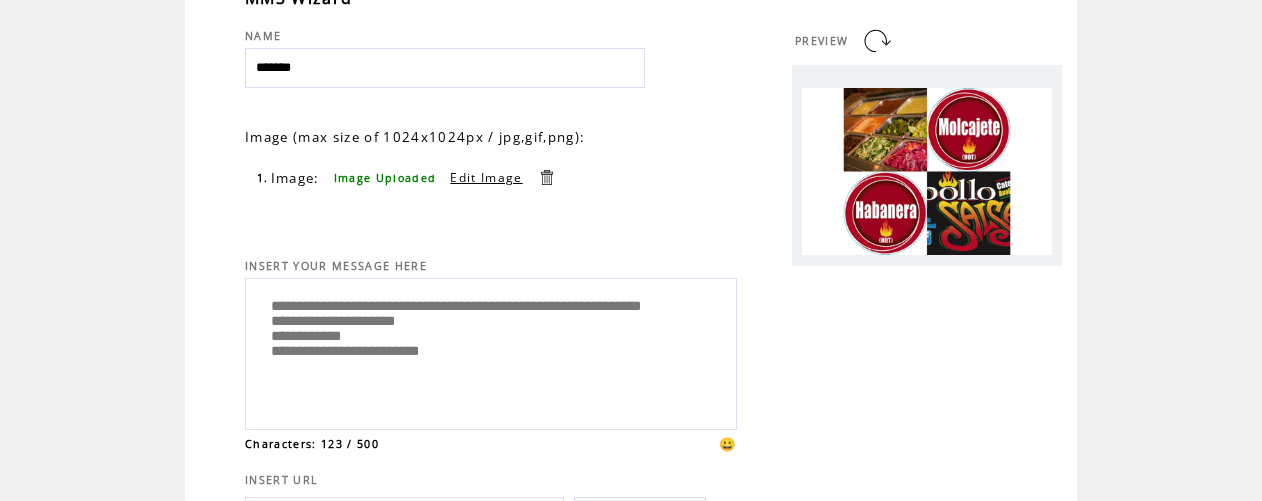 click at bounding box center (877, 41) 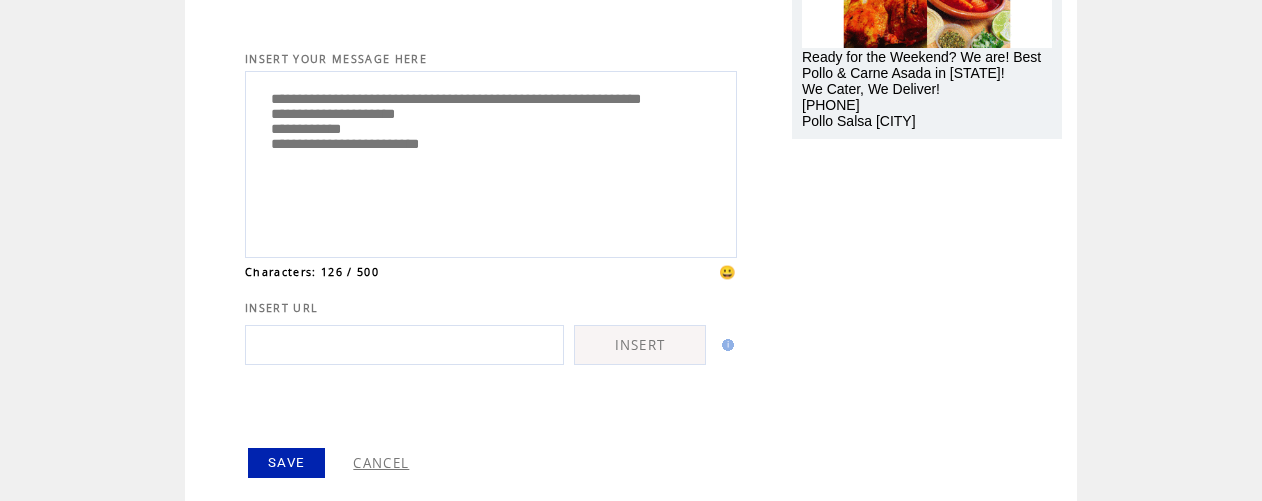 scroll, scrollTop: 367, scrollLeft: 0, axis: vertical 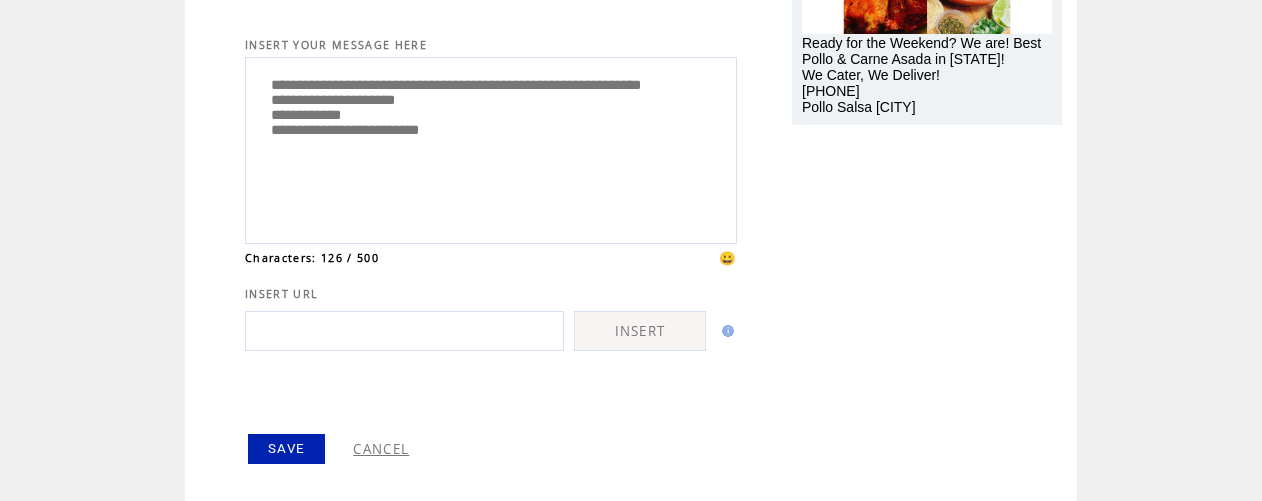 click on "SAVE" at bounding box center (286, 449) 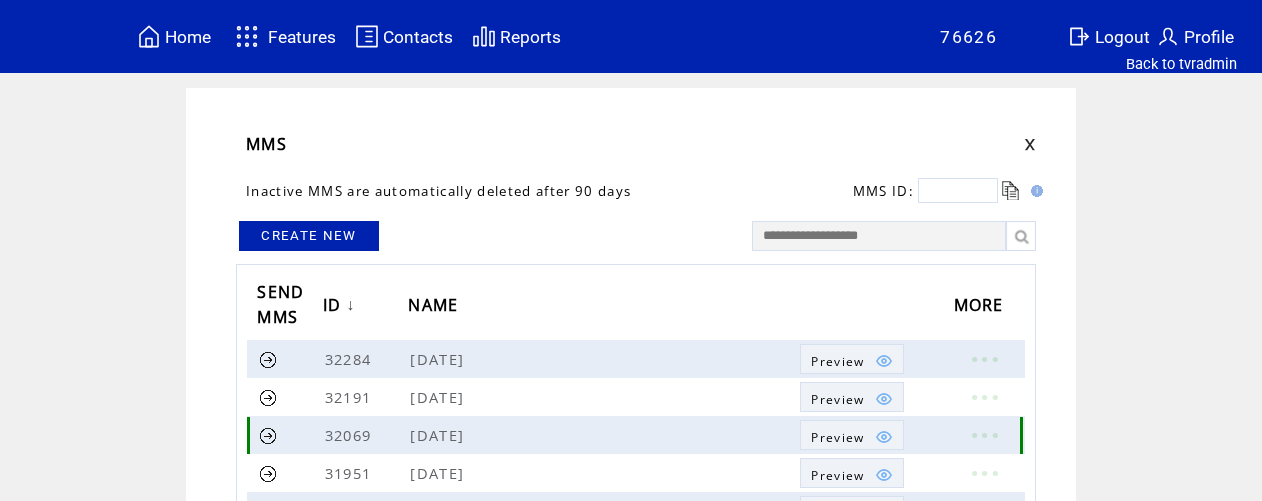 scroll, scrollTop: 0, scrollLeft: 0, axis: both 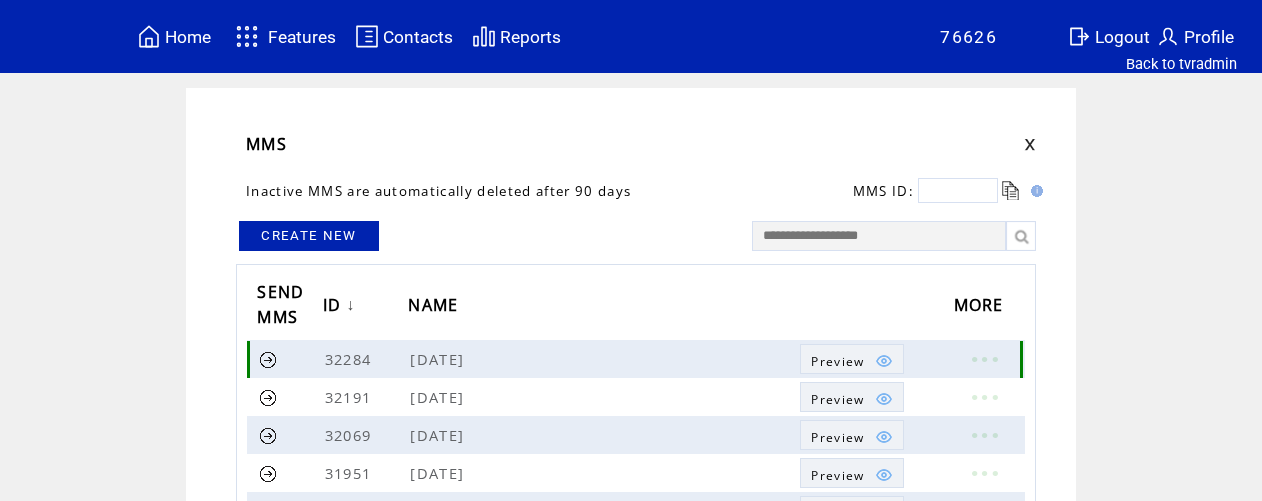 click at bounding box center (268, 359) 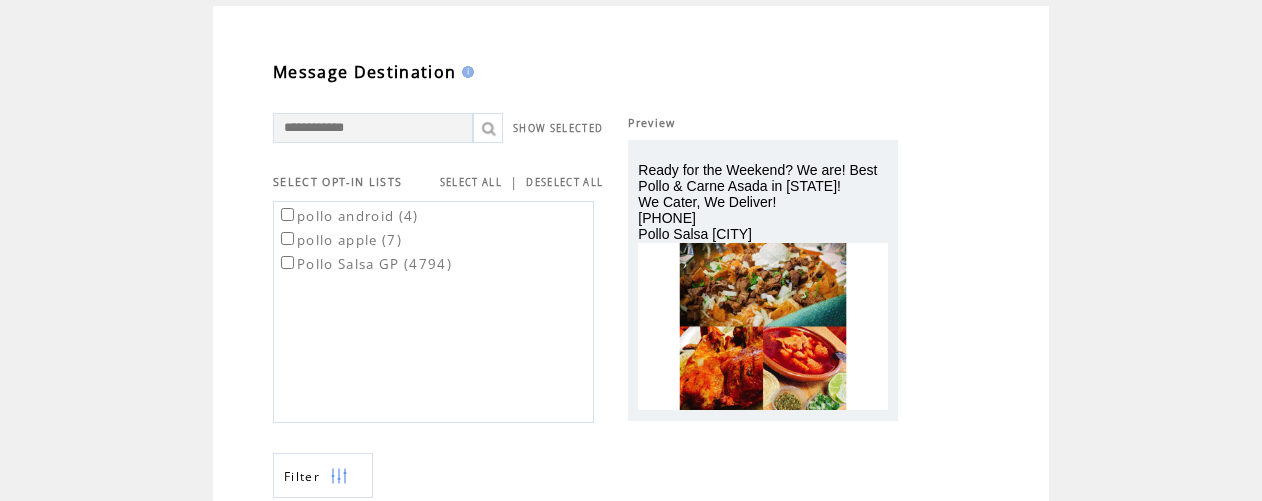 scroll, scrollTop: 89, scrollLeft: 0, axis: vertical 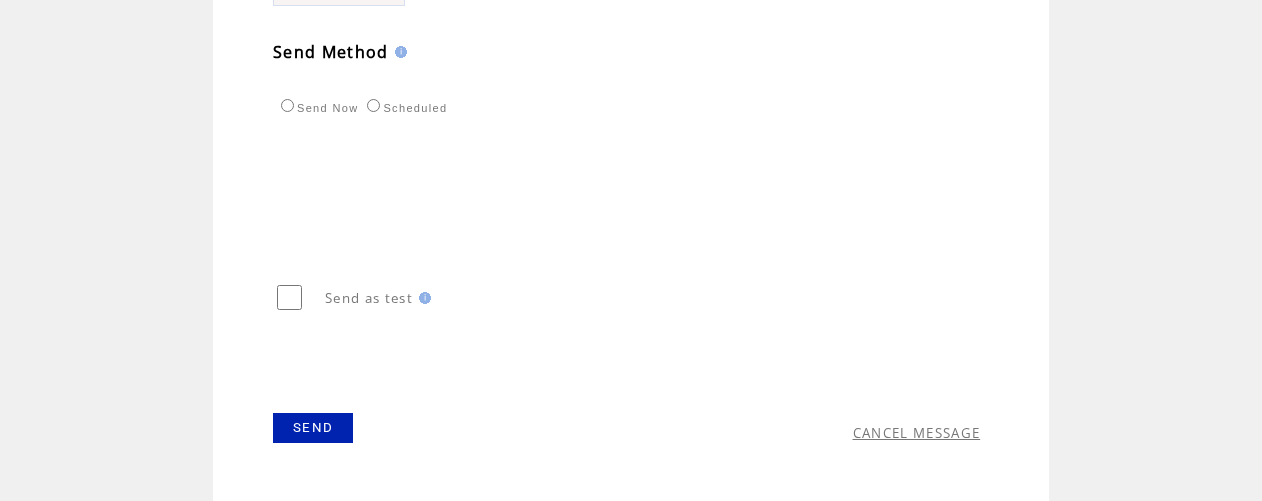 click on "SEND" at bounding box center (313, 428) 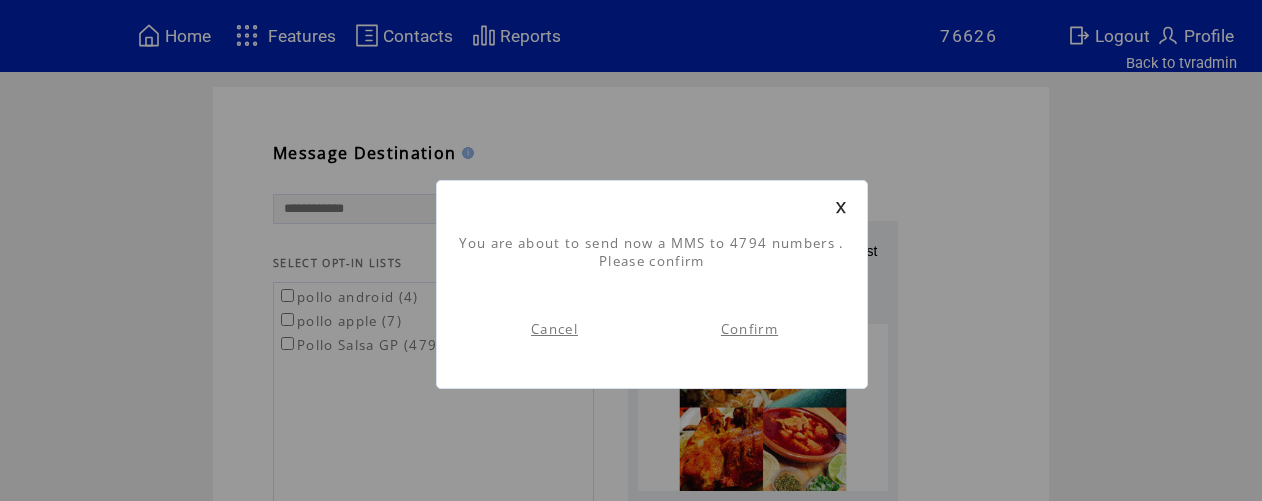 scroll, scrollTop: 1, scrollLeft: 0, axis: vertical 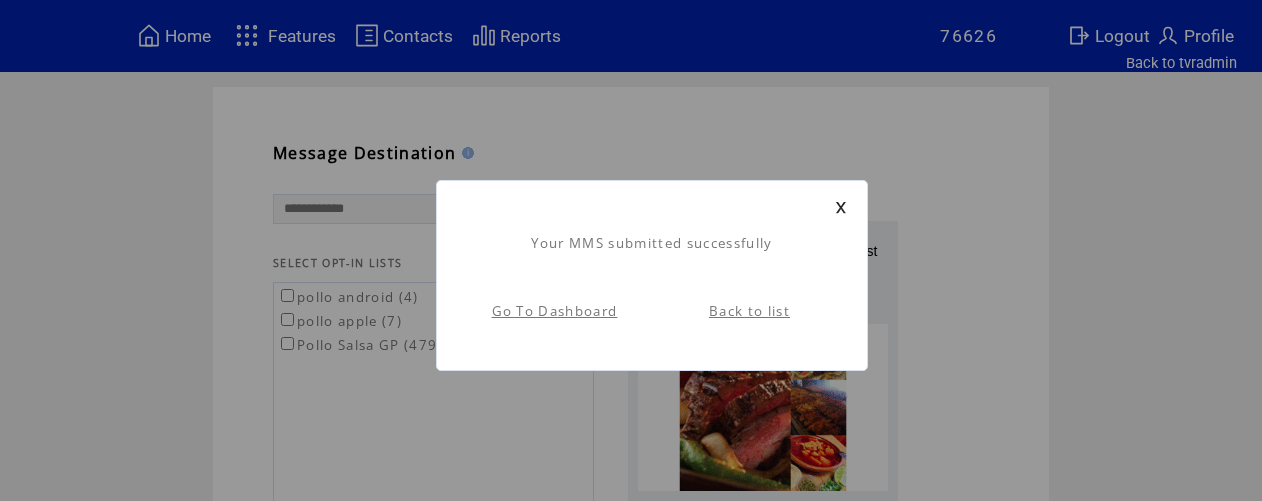 click on "Go To Dashboard" at bounding box center [554, 311] 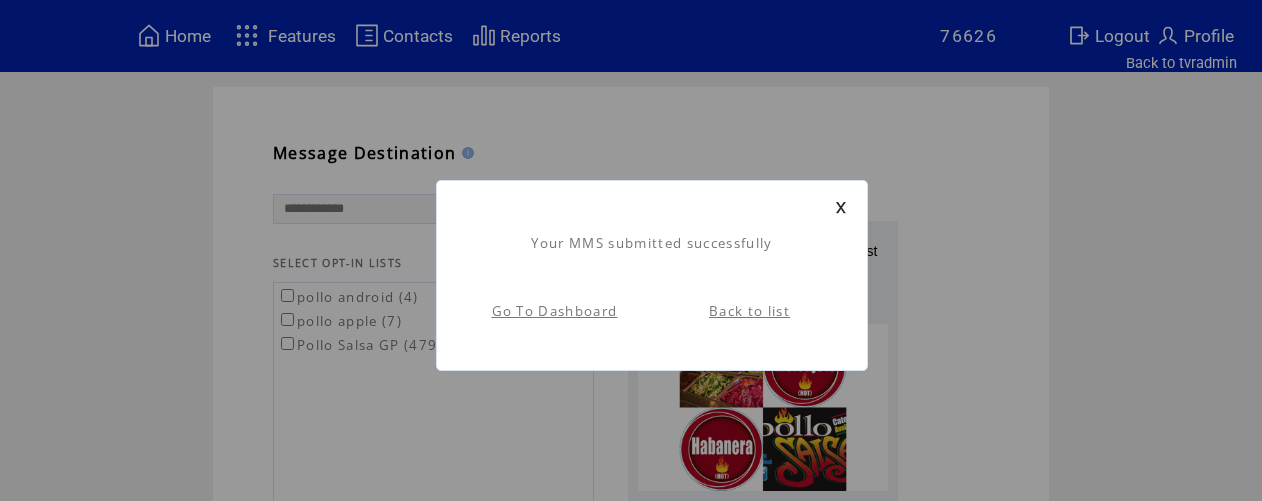 scroll, scrollTop: 0, scrollLeft: 0, axis: both 